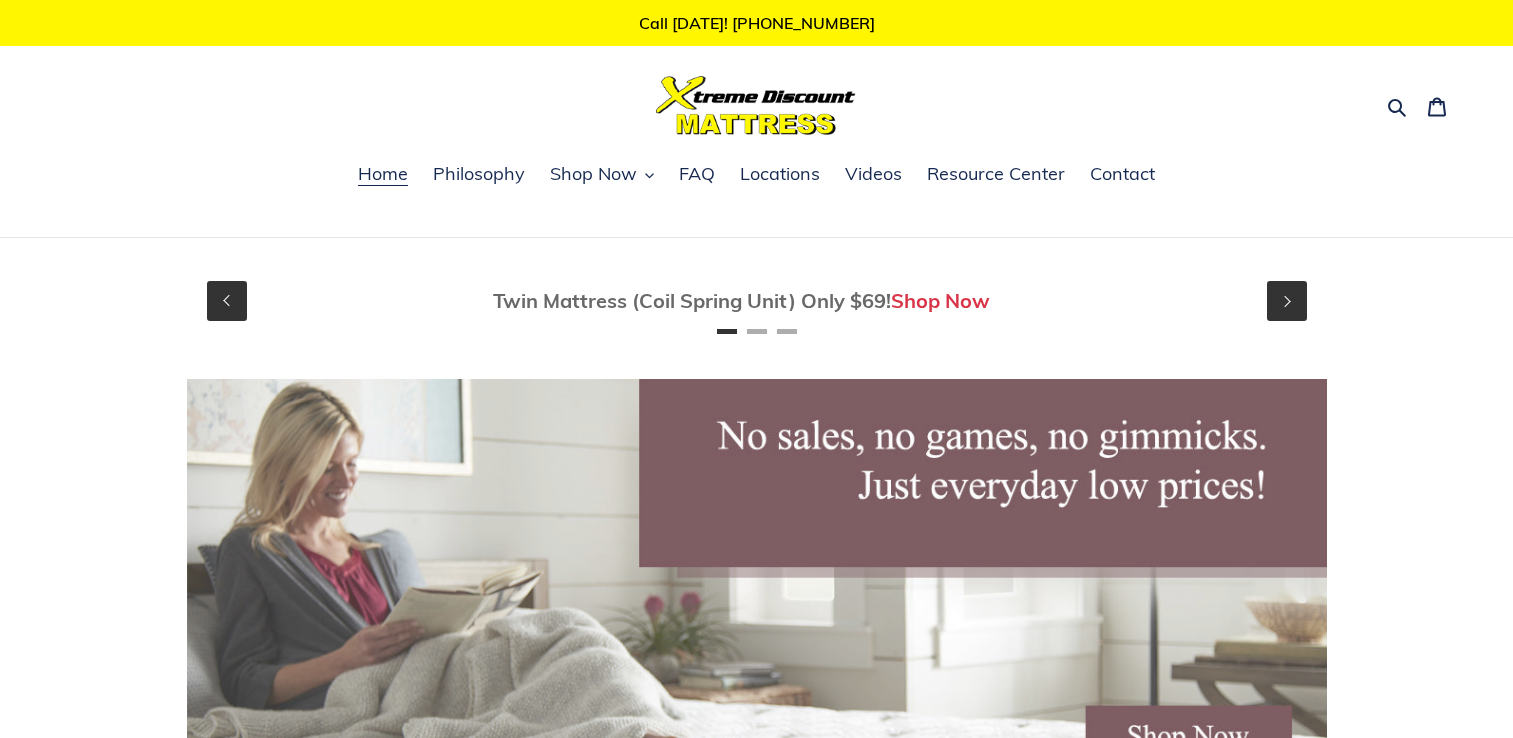 scroll, scrollTop: 0, scrollLeft: 0, axis: both 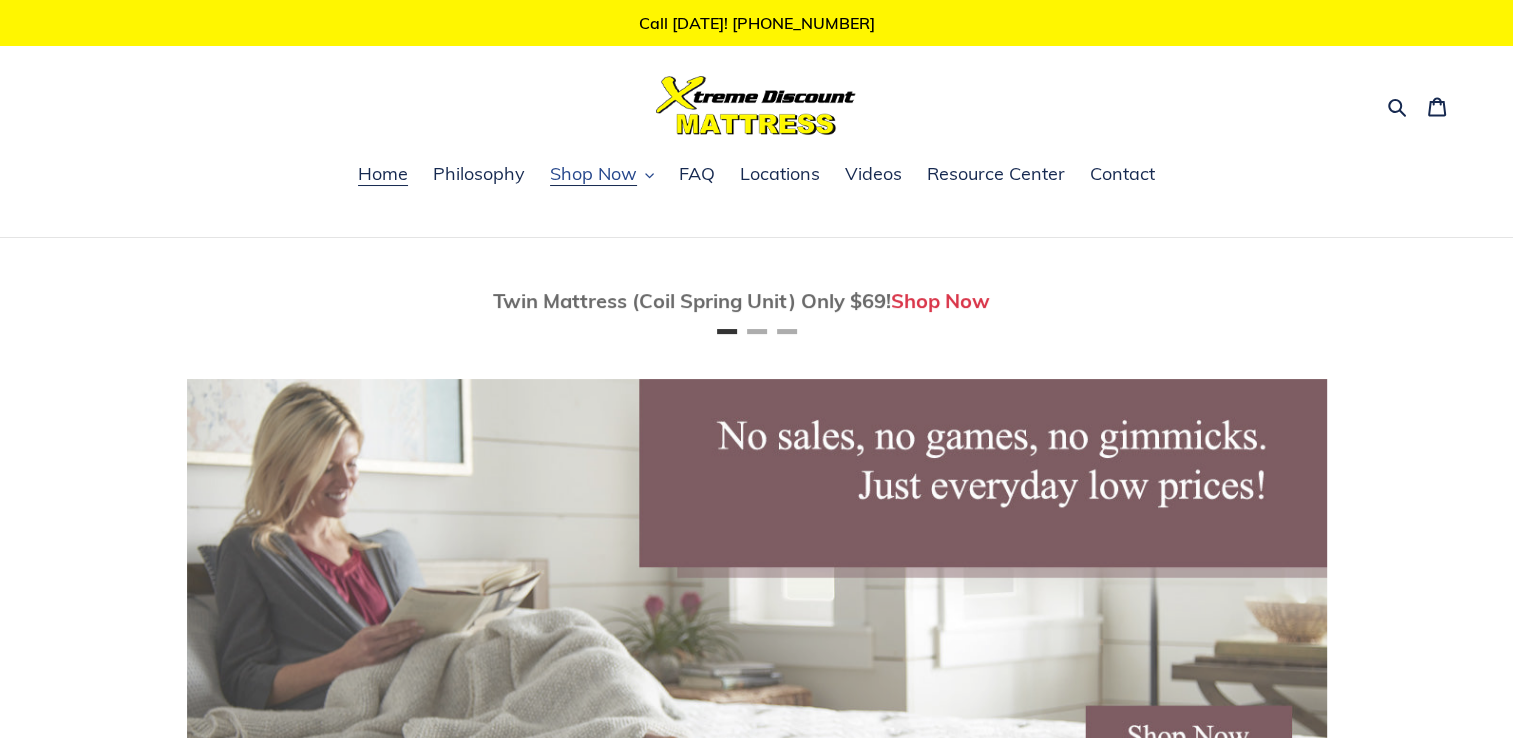 click on "Shop Now" at bounding box center (593, 174) 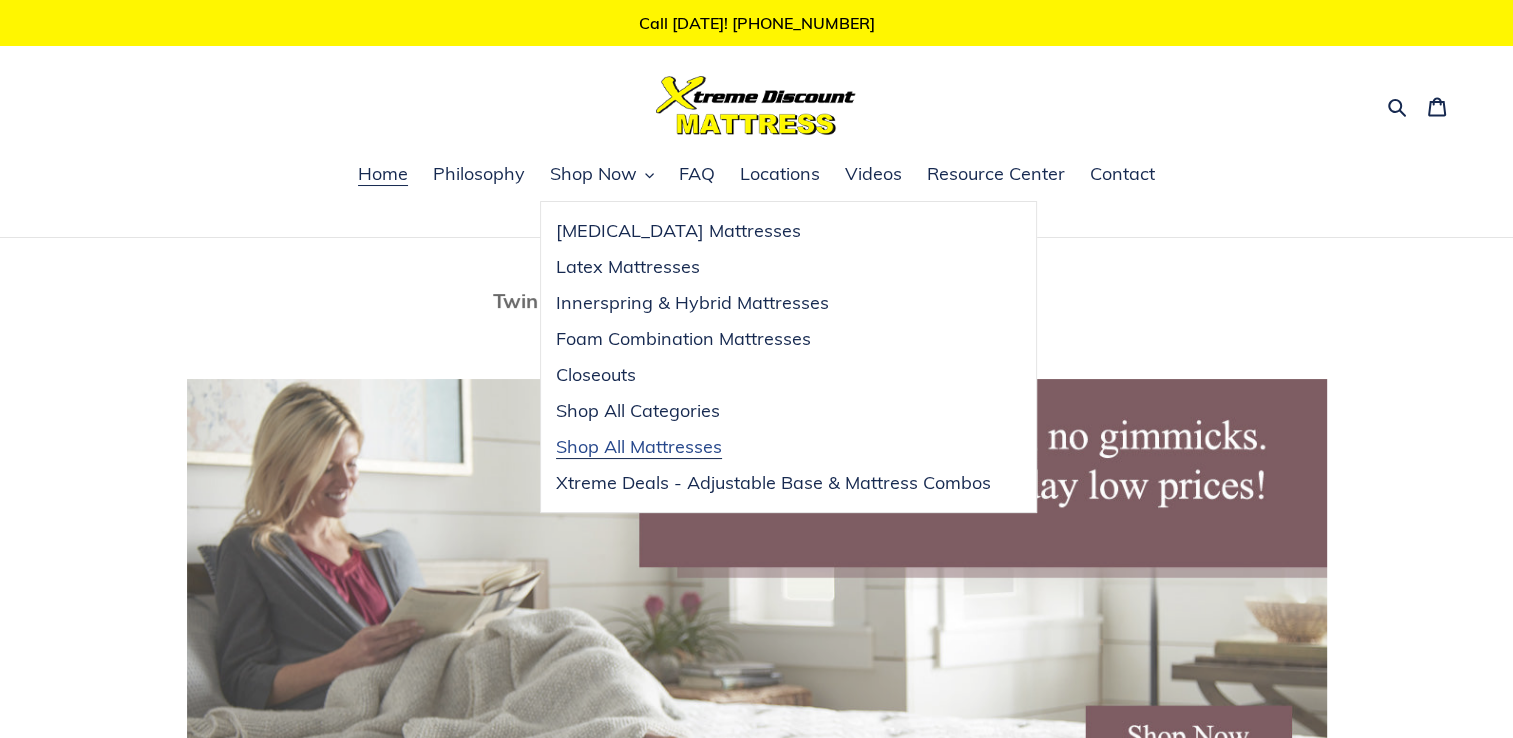 click on "Shop All Mattresses" at bounding box center (639, 447) 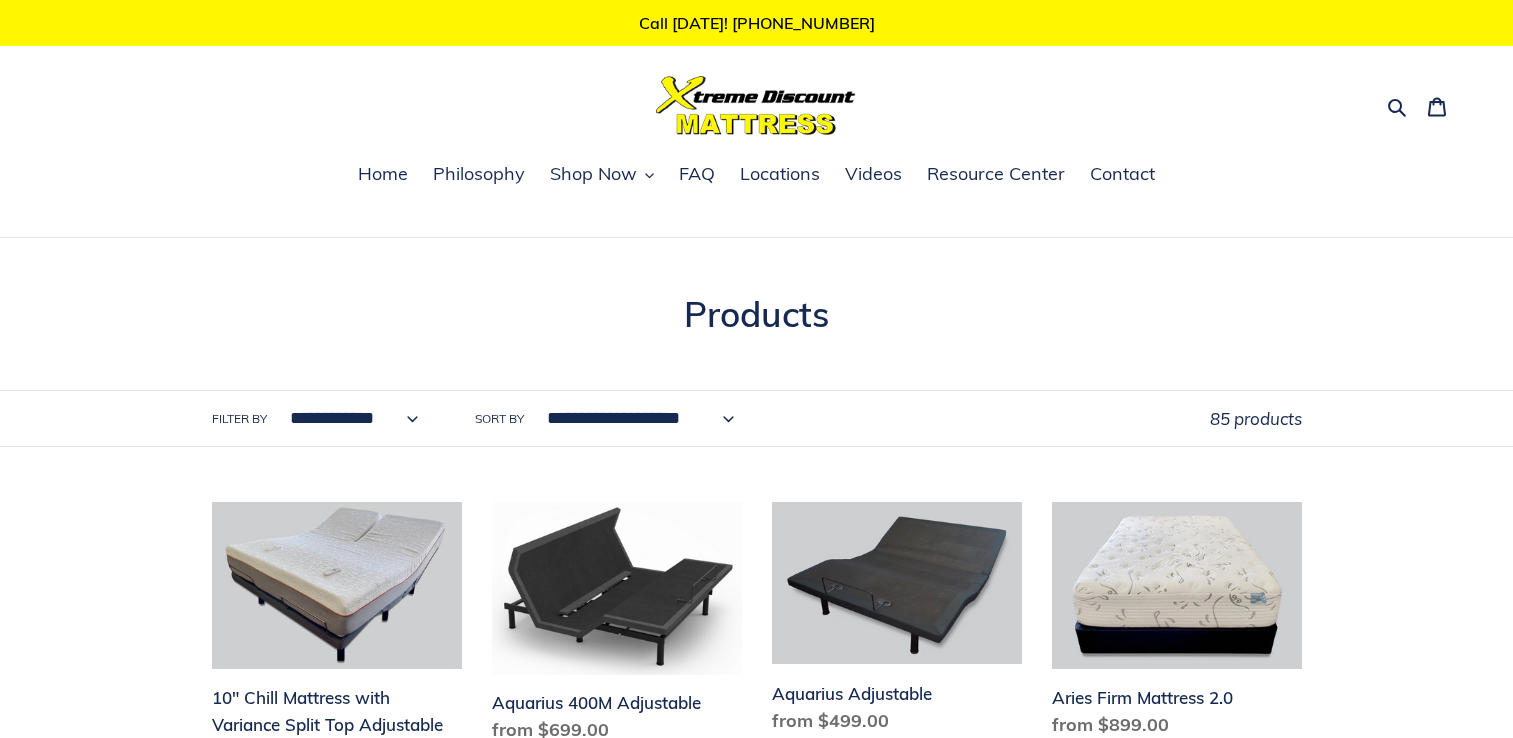 scroll, scrollTop: 0, scrollLeft: 0, axis: both 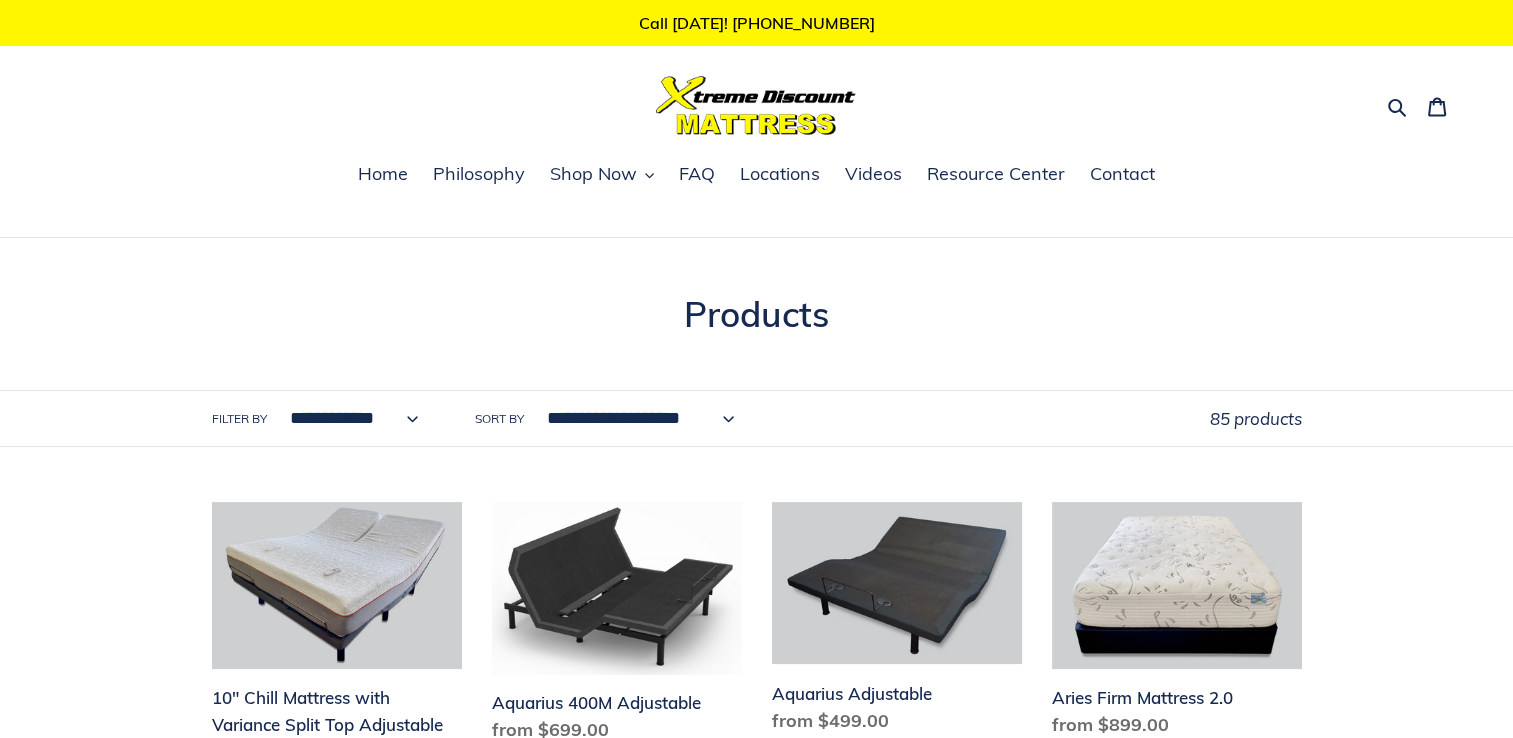 click on "**********" at bounding box center [636, 418] 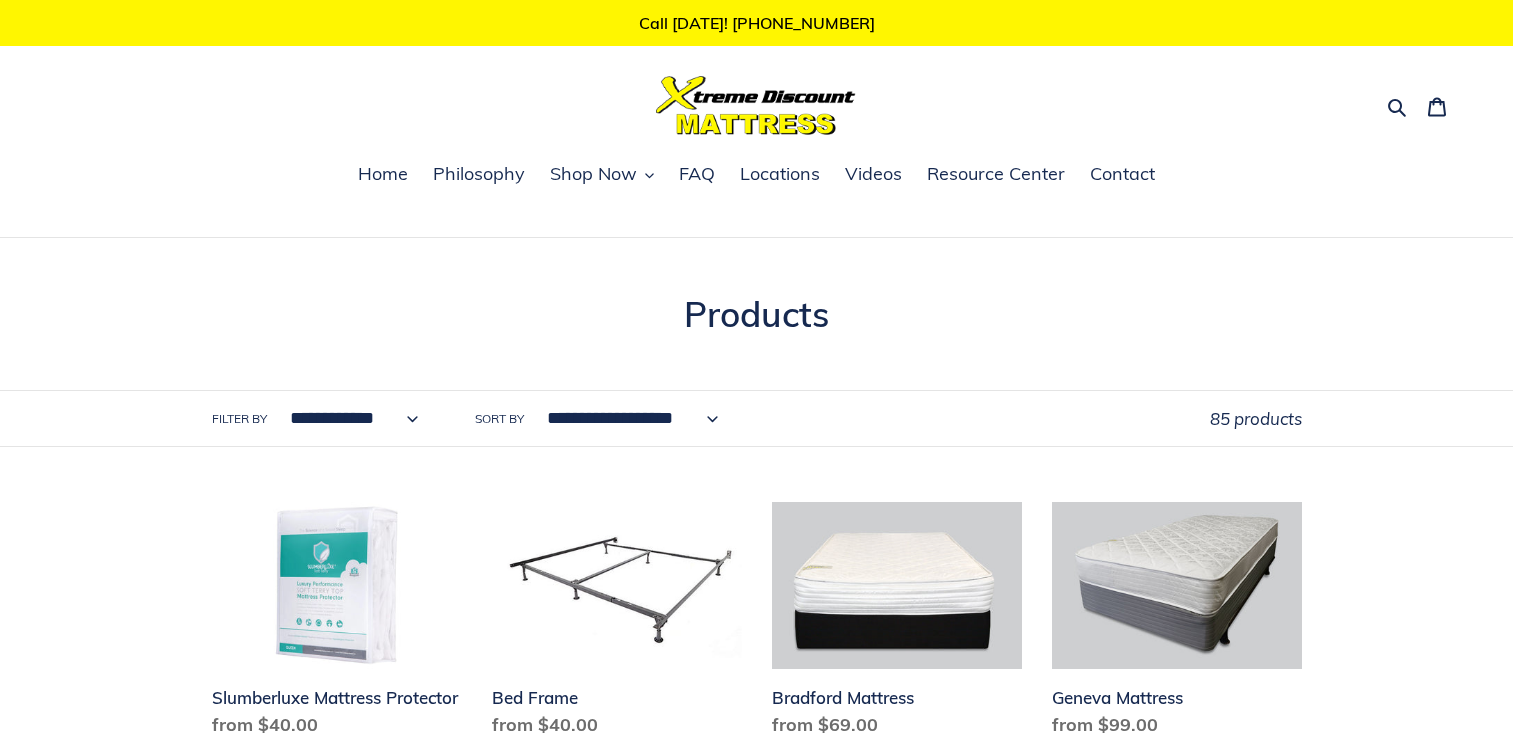 scroll, scrollTop: 0, scrollLeft: 0, axis: both 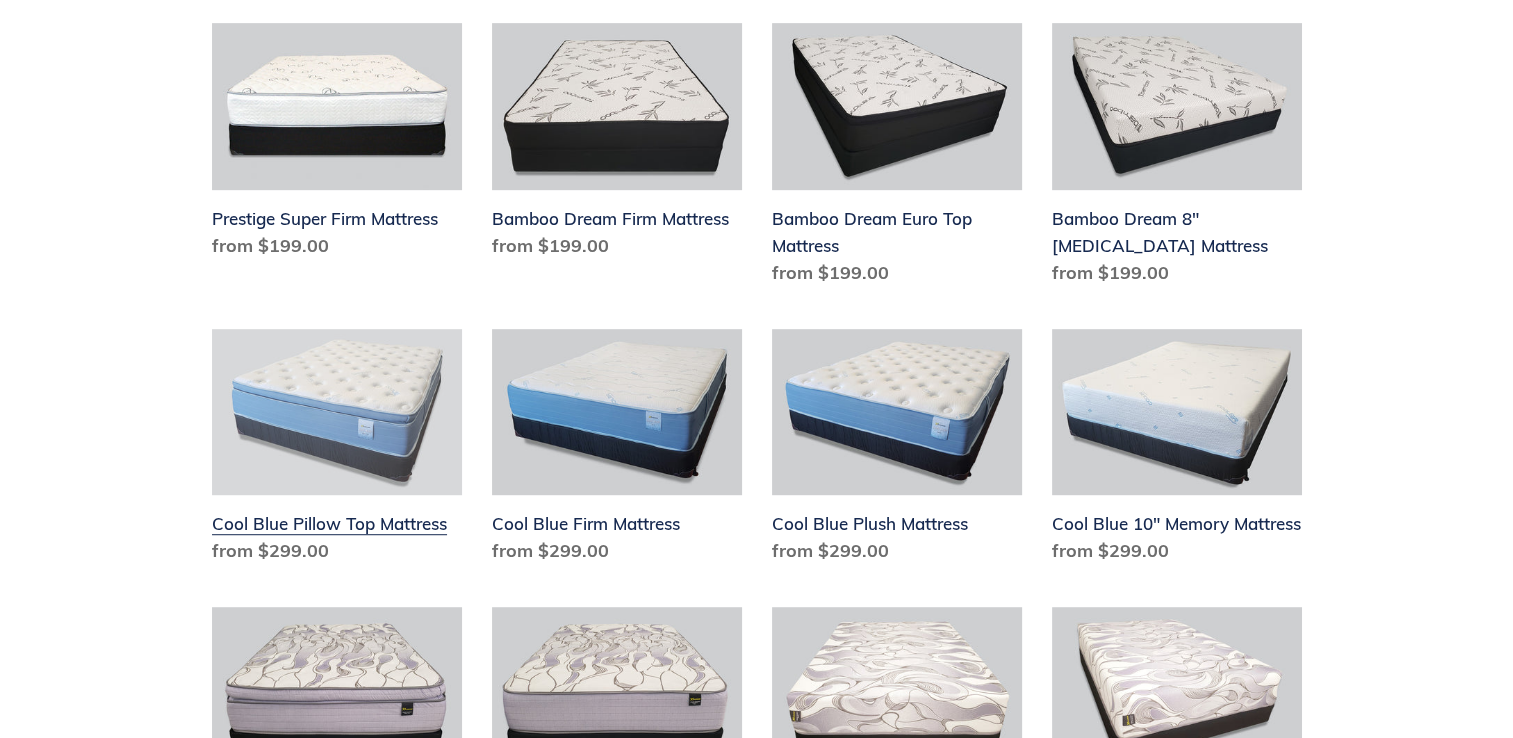 click on "Cool Blue Pillow Top Mattress" at bounding box center (337, 451) 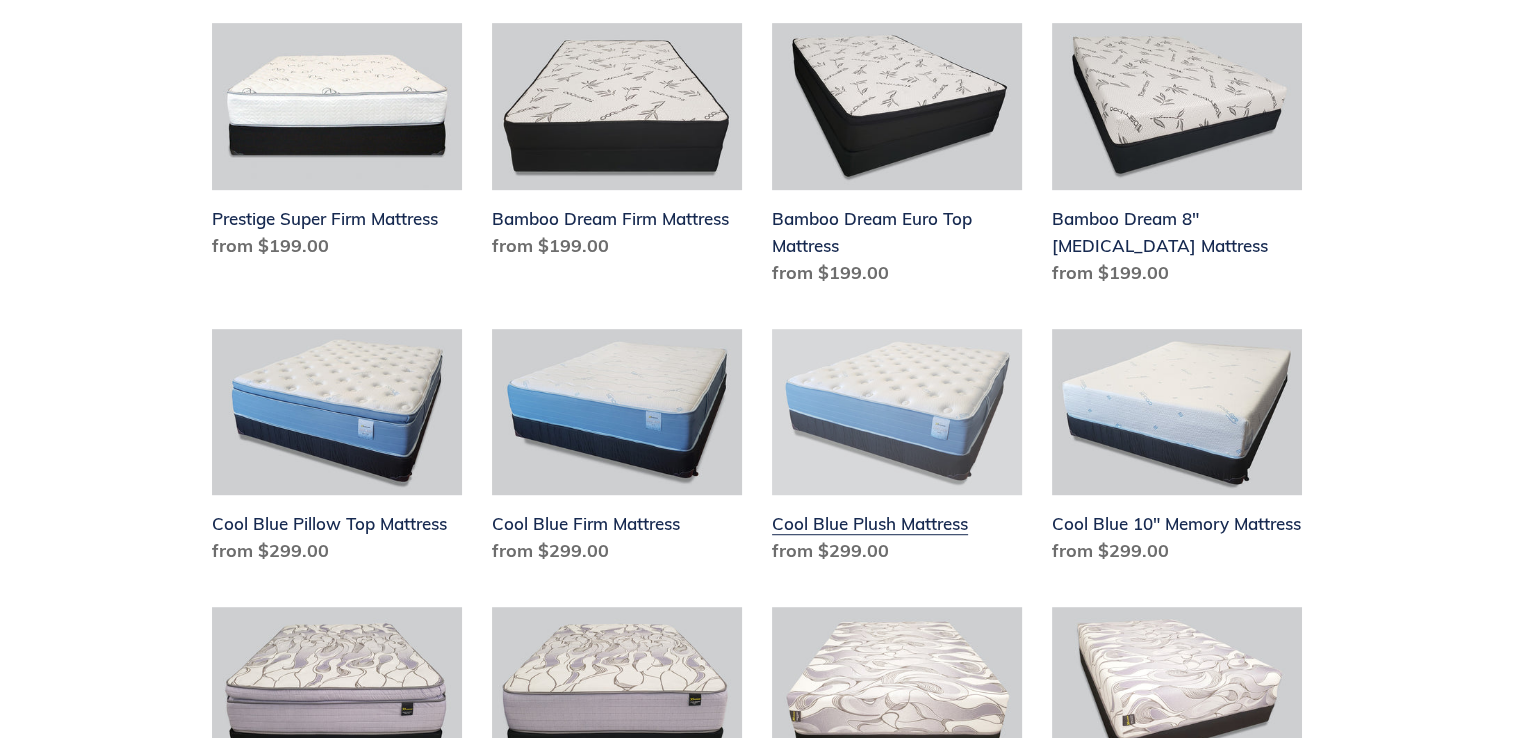 click on "Cool Blue Plush Mattress" at bounding box center [897, 451] 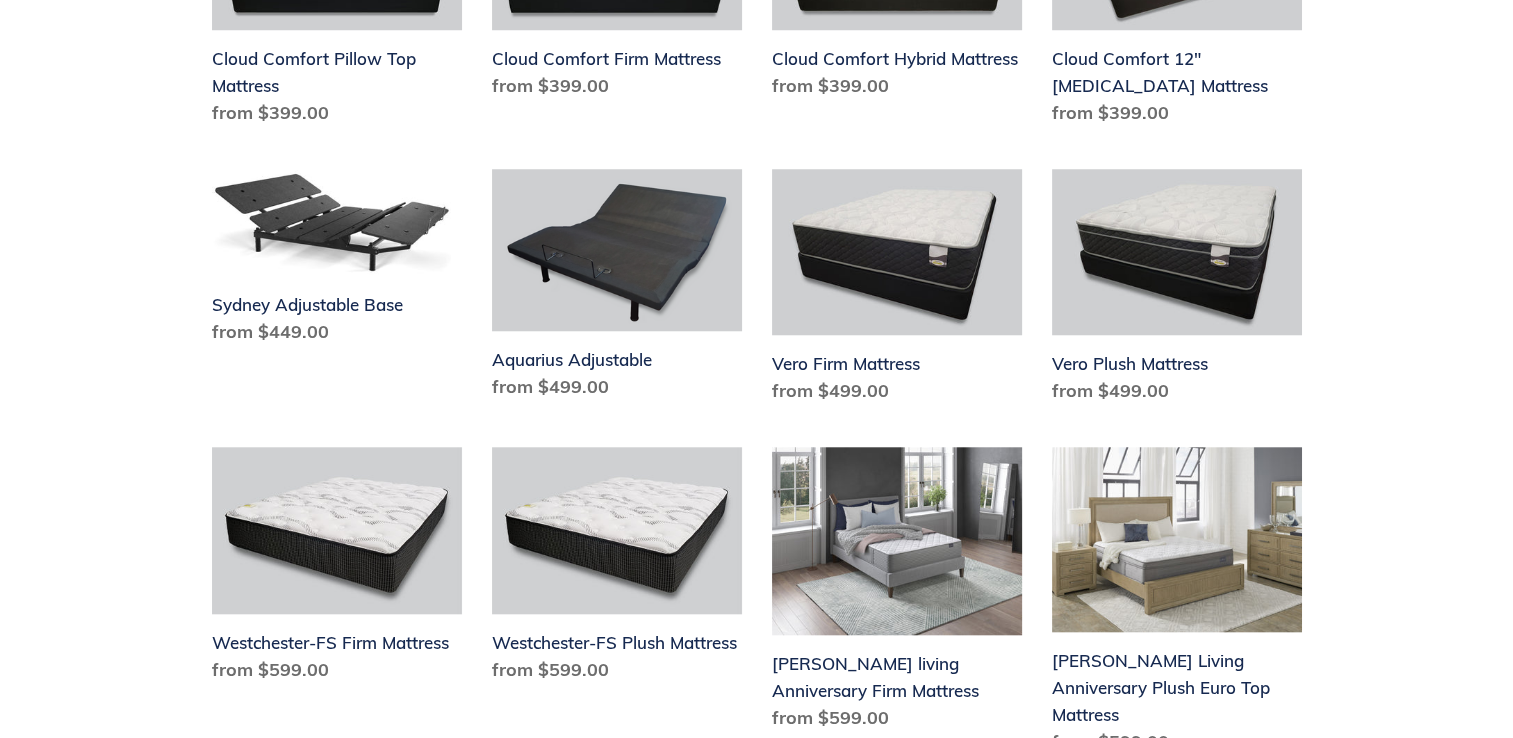 scroll, scrollTop: 1828, scrollLeft: 0, axis: vertical 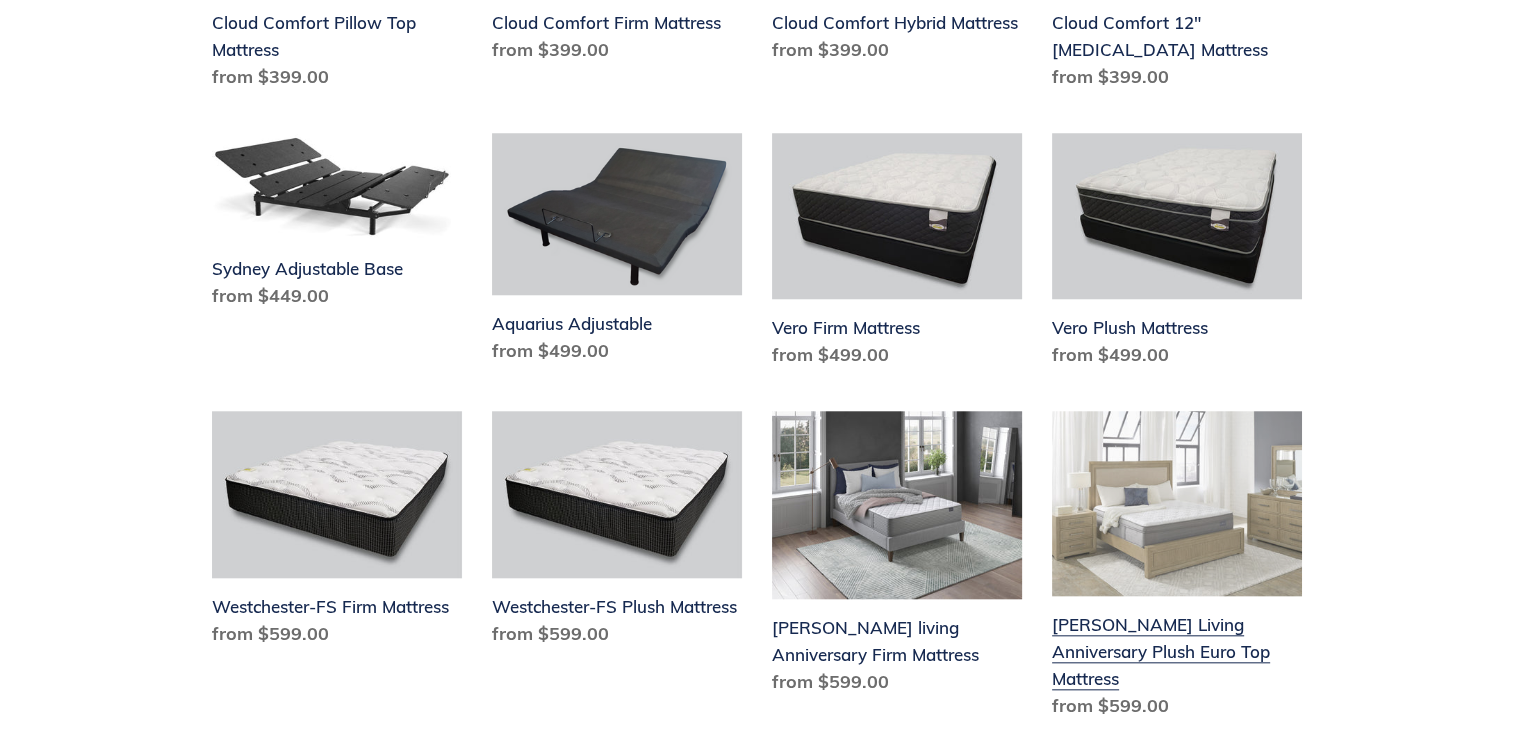 click on "Scott Living Anniversary Plush Euro Top Mattress" at bounding box center [1177, 569] 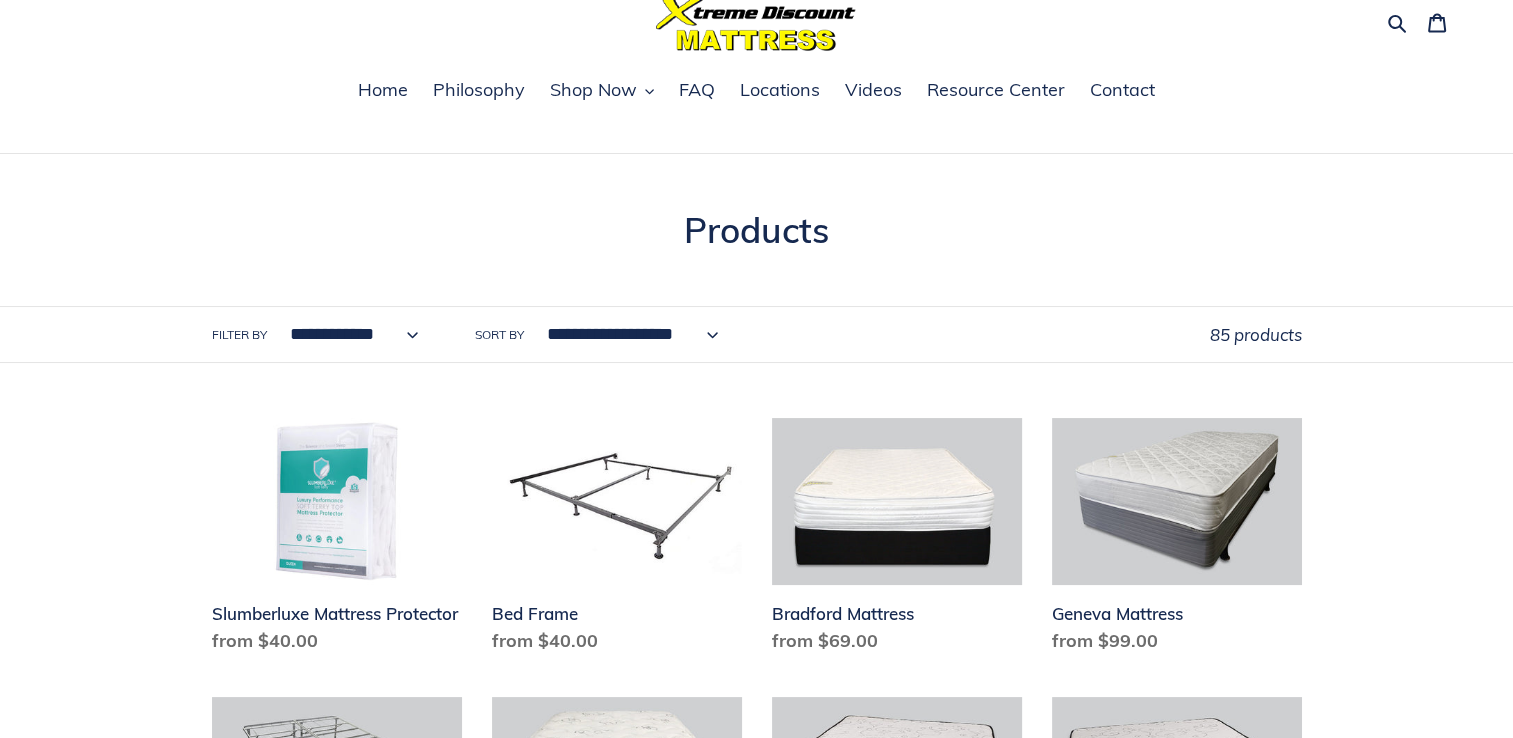 scroll, scrollTop: 76, scrollLeft: 0, axis: vertical 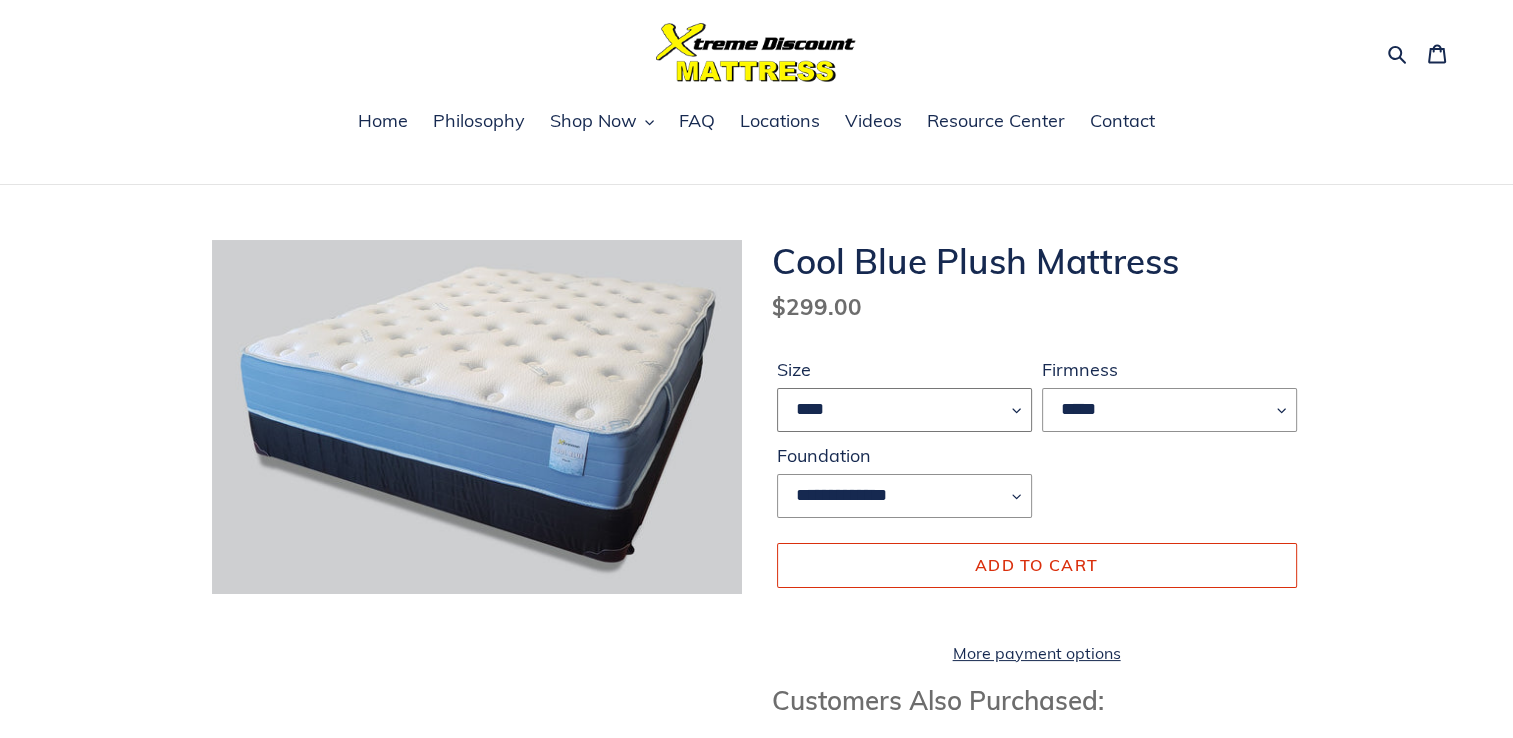 click on "**** ******* **** ***** ****" at bounding box center (904, 410) 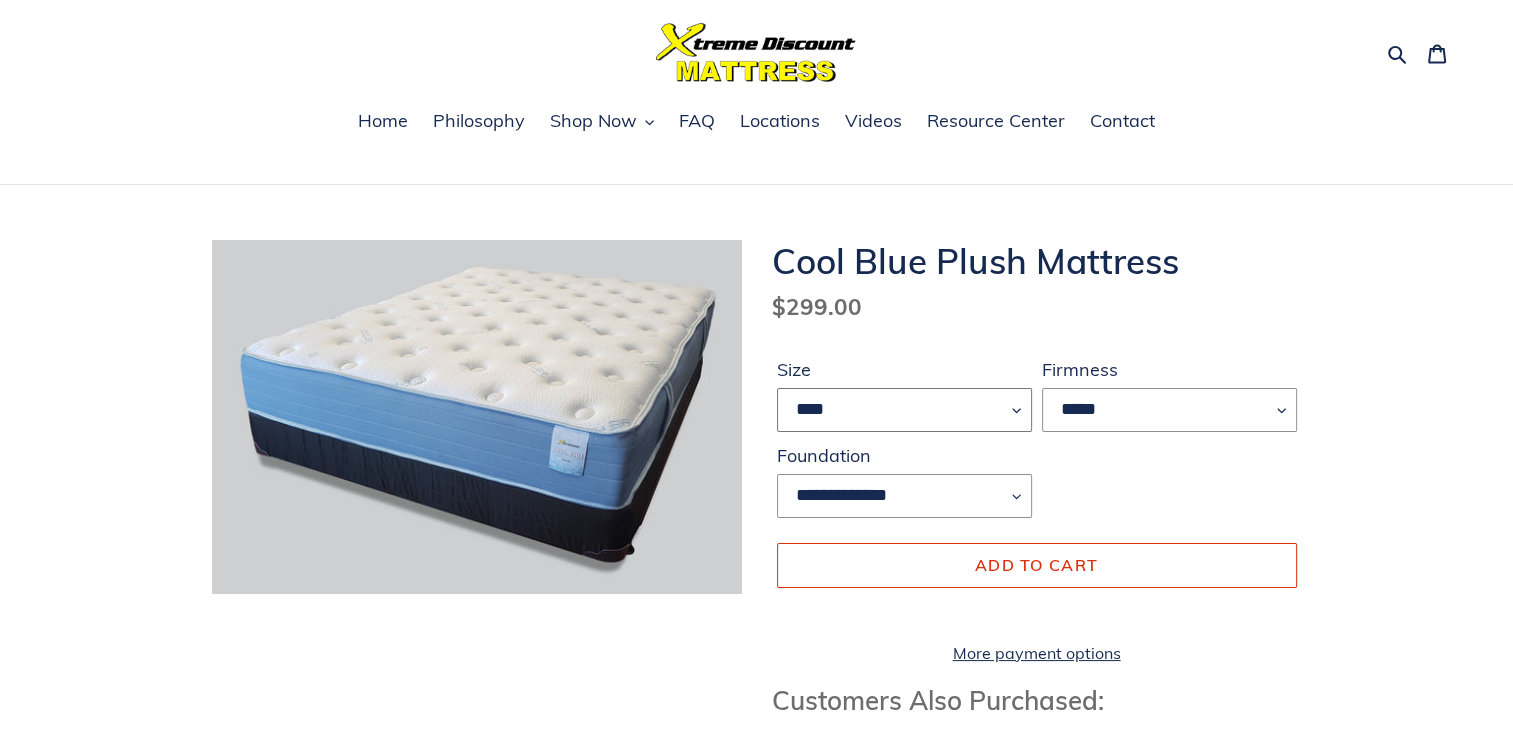select on "****" 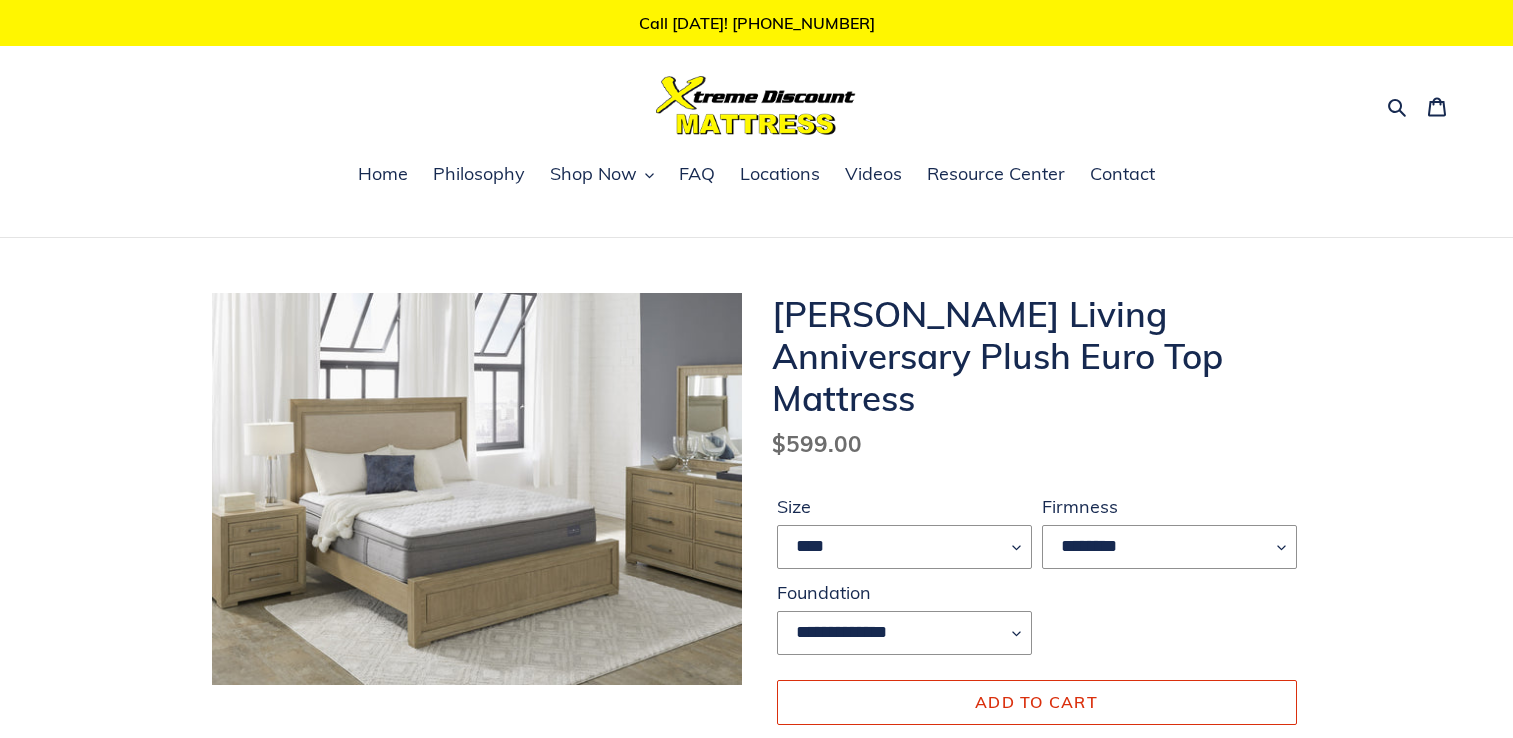 scroll, scrollTop: 0, scrollLeft: 0, axis: both 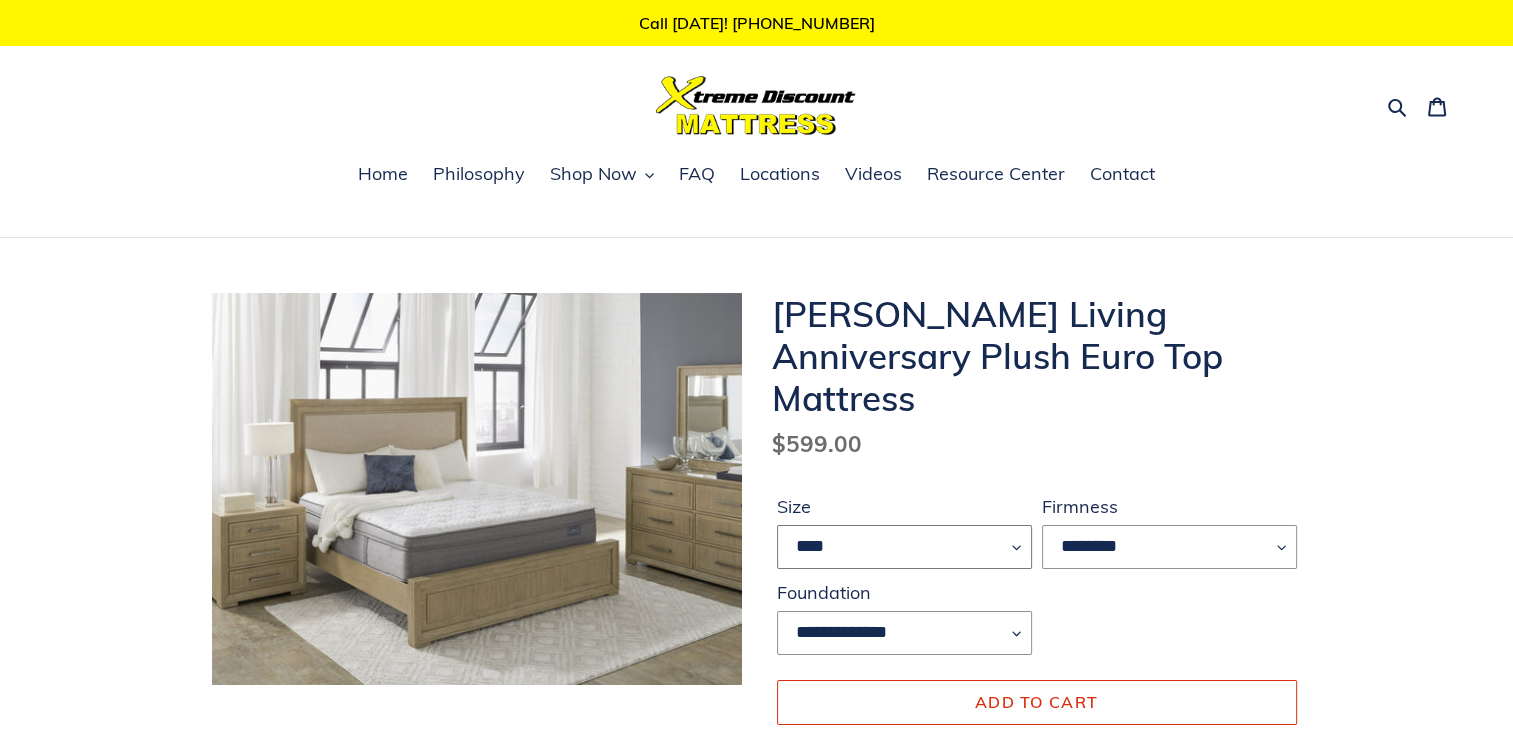 click on "**** ******* **** ***** ****" at bounding box center [904, 547] 